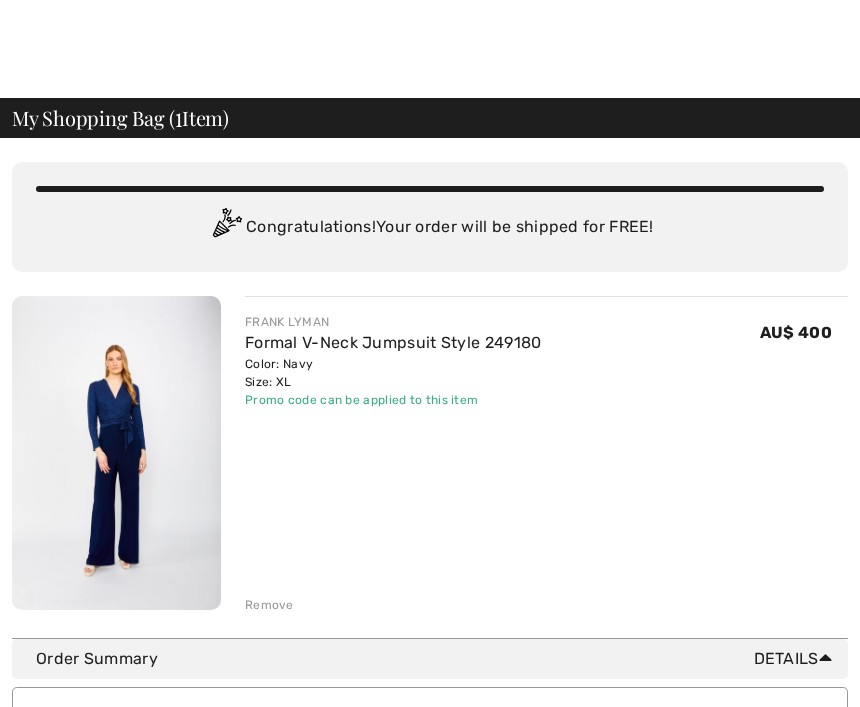 scroll, scrollTop: 287, scrollLeft: 0, axis: vertical 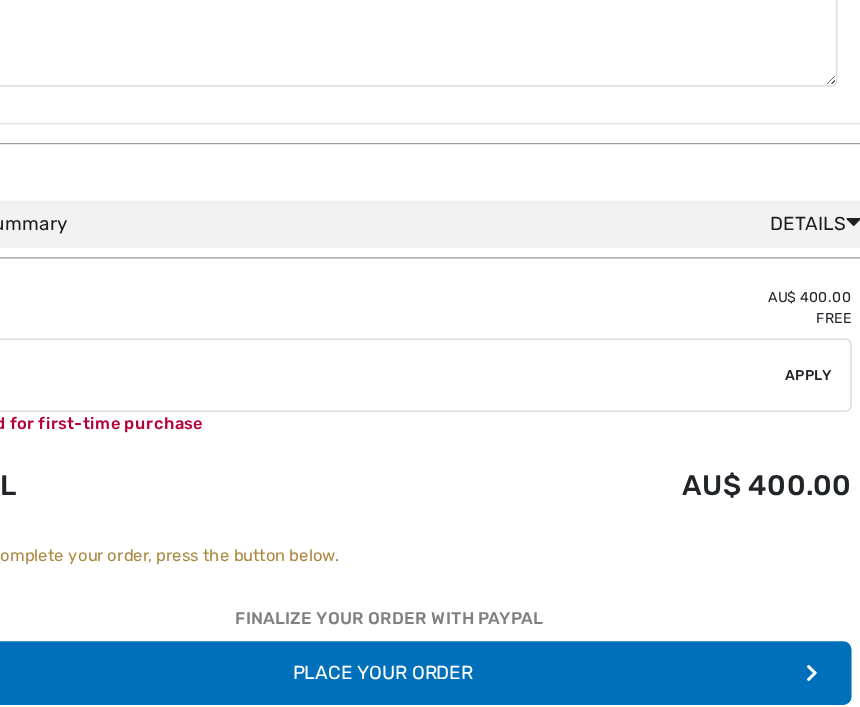 click on "Apply" at bounding box center [787, 357] 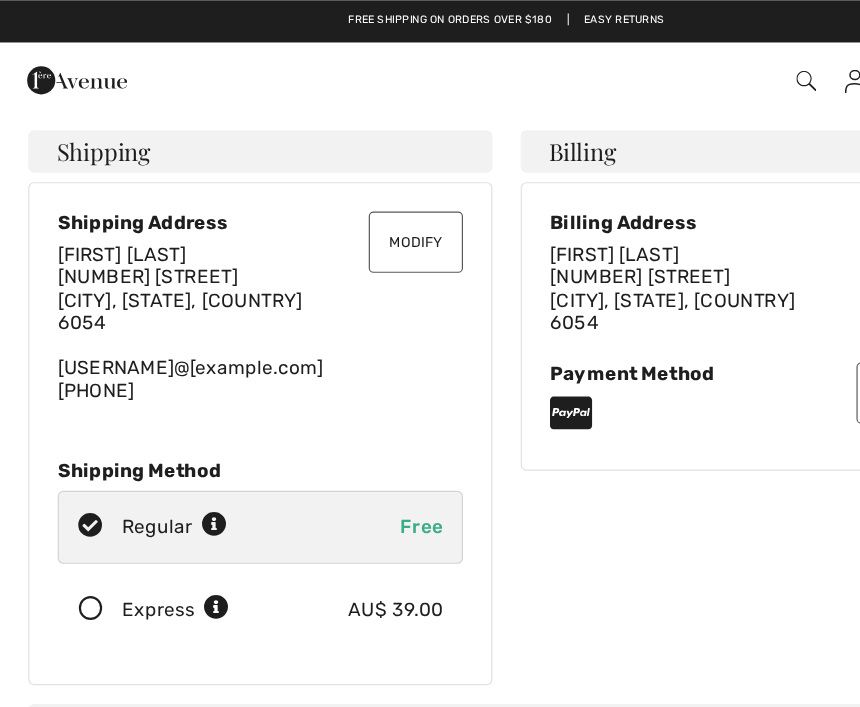 scroll, scrollTop: 0, scrollLeft: 0, axis: both 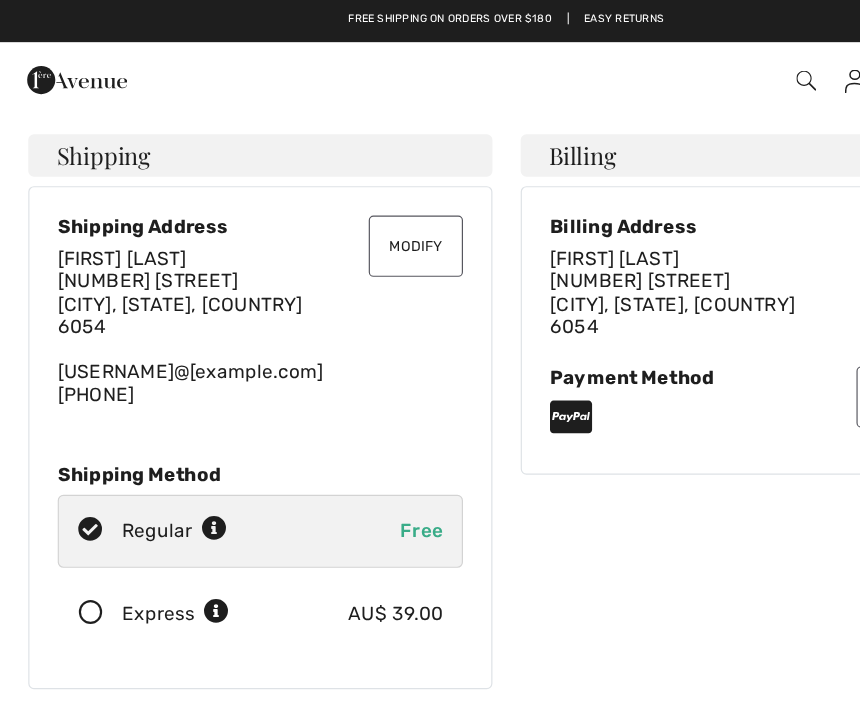 click on "Modify" at bounding box center (353, 209) 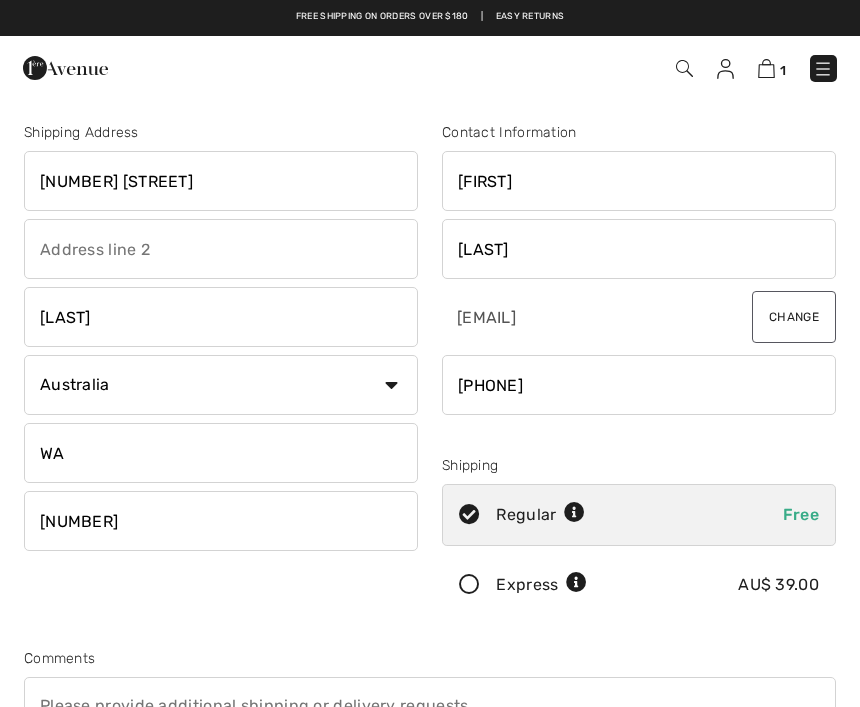scroll, scrollTop: 0, scrollLeft: 0, axis: both 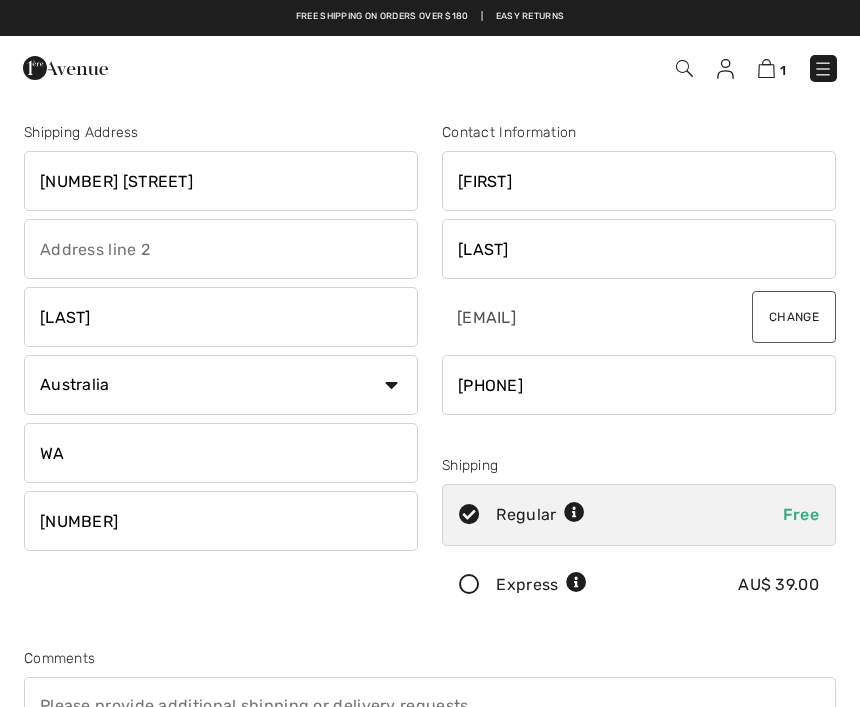 click on "Melissa" at bounding box center [639, 181] 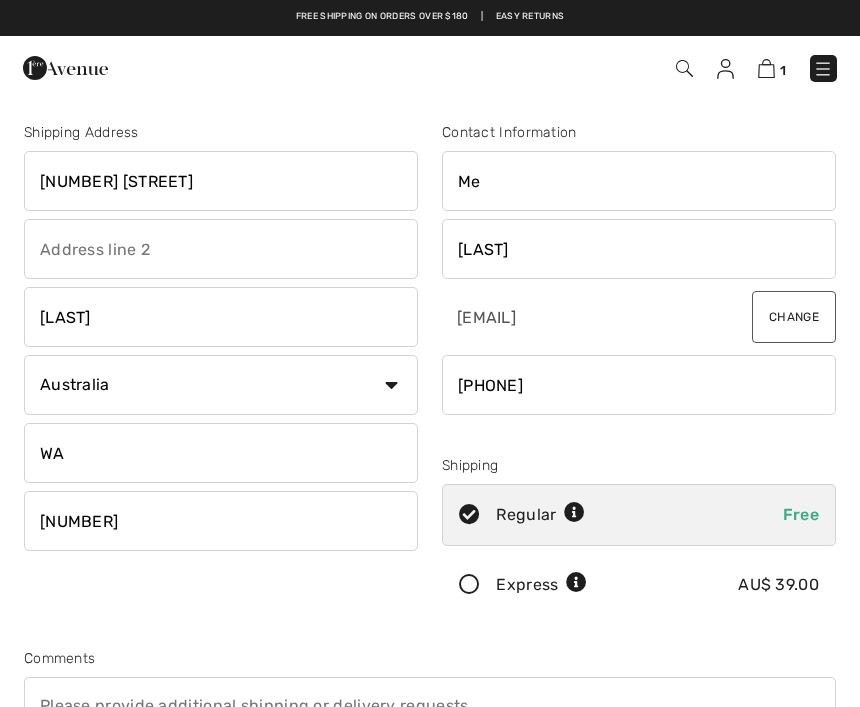 type on "M" 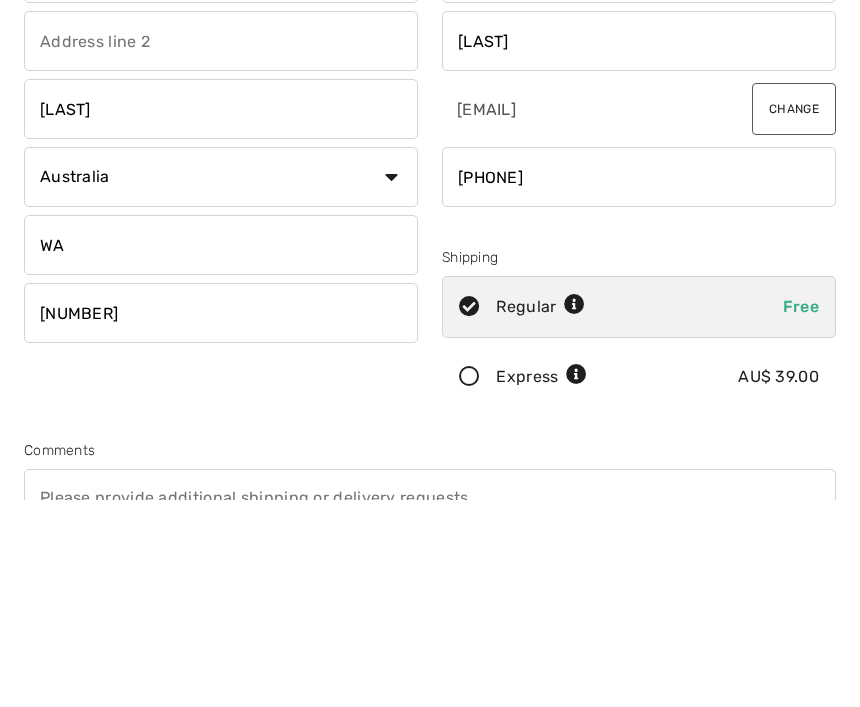 type on "Jos" 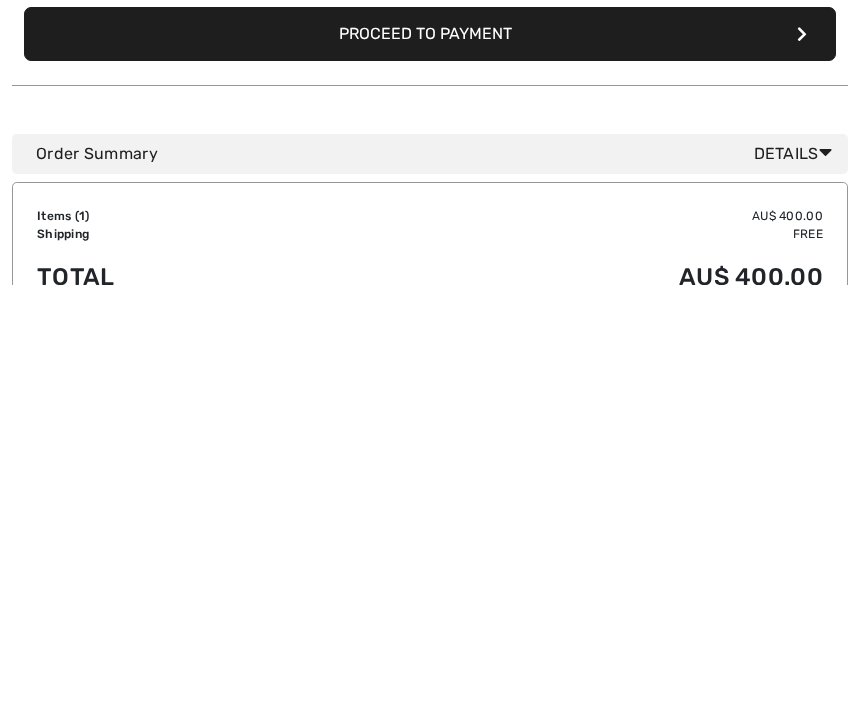 scroll, scrollTop: 433, scrollLeft: 0, axis: vertical 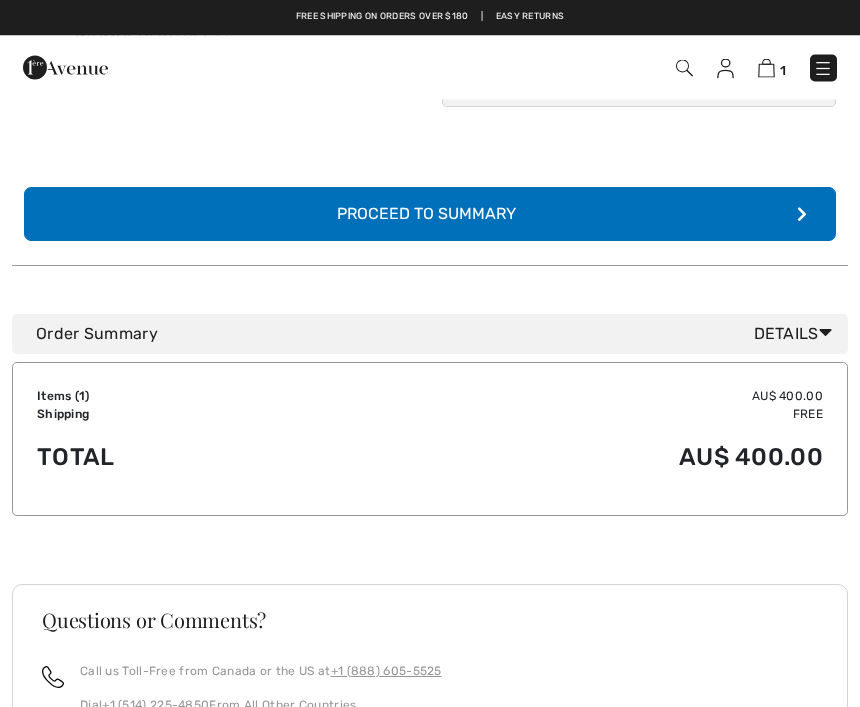 click on "Details" at bounding box center [797, 335] 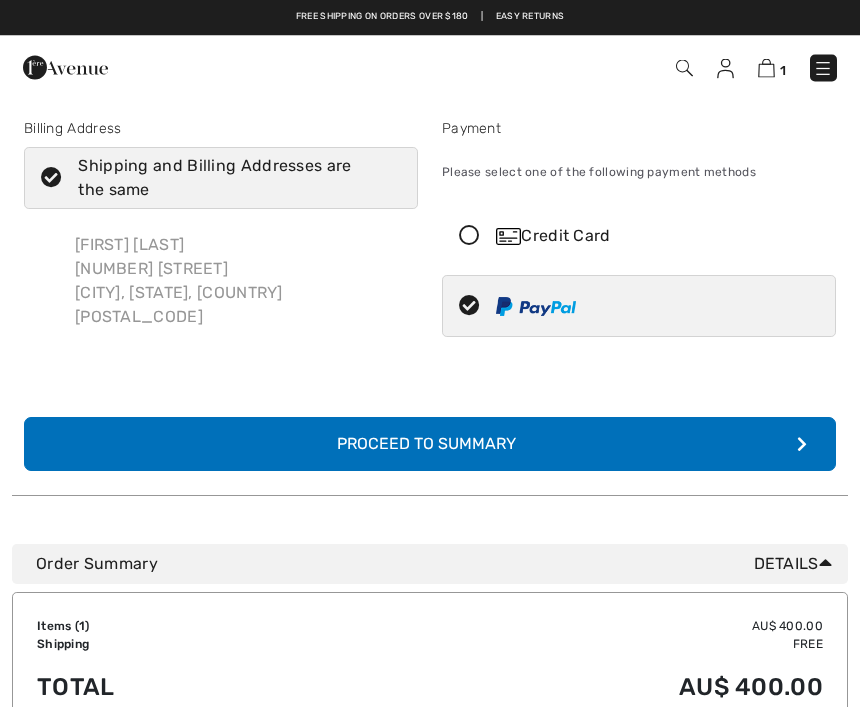 scroll, scrollTop: 0, scrollLeft: 0, axis: both 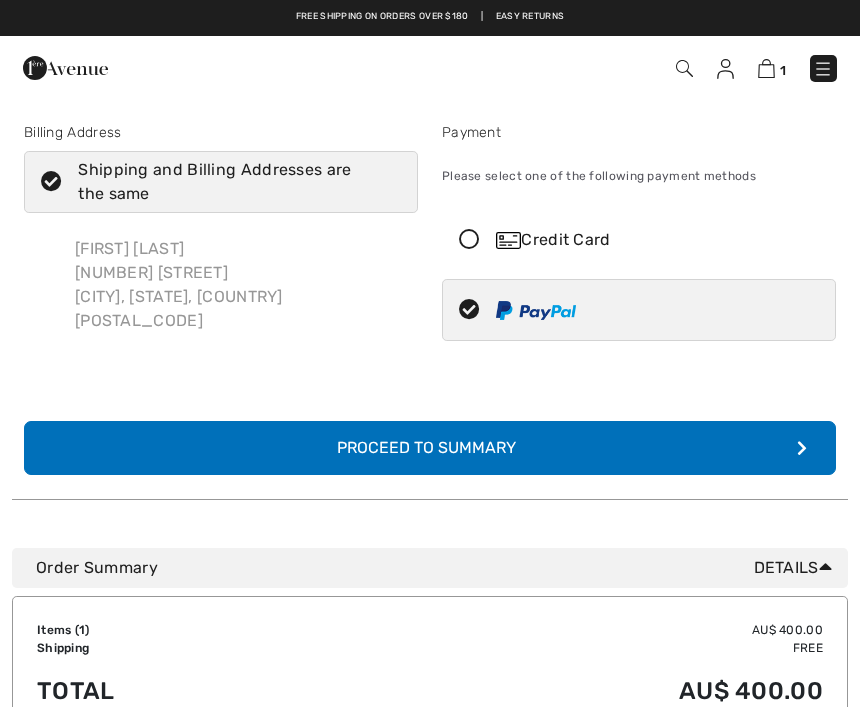 click at bounding box center [469, 240] 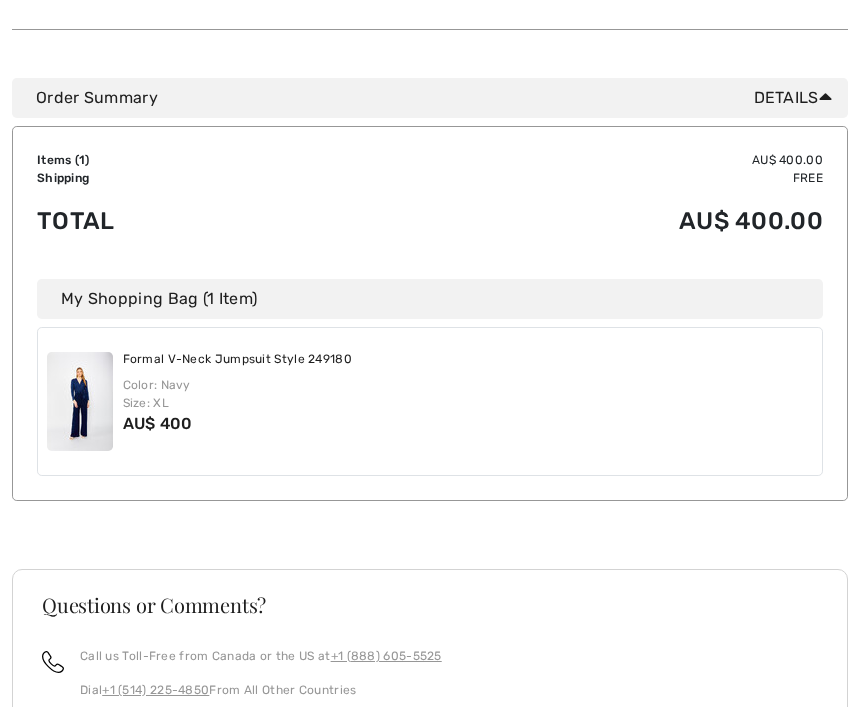 scroll, scrollTop: 765, scrollLeft: 0, axis: vertical 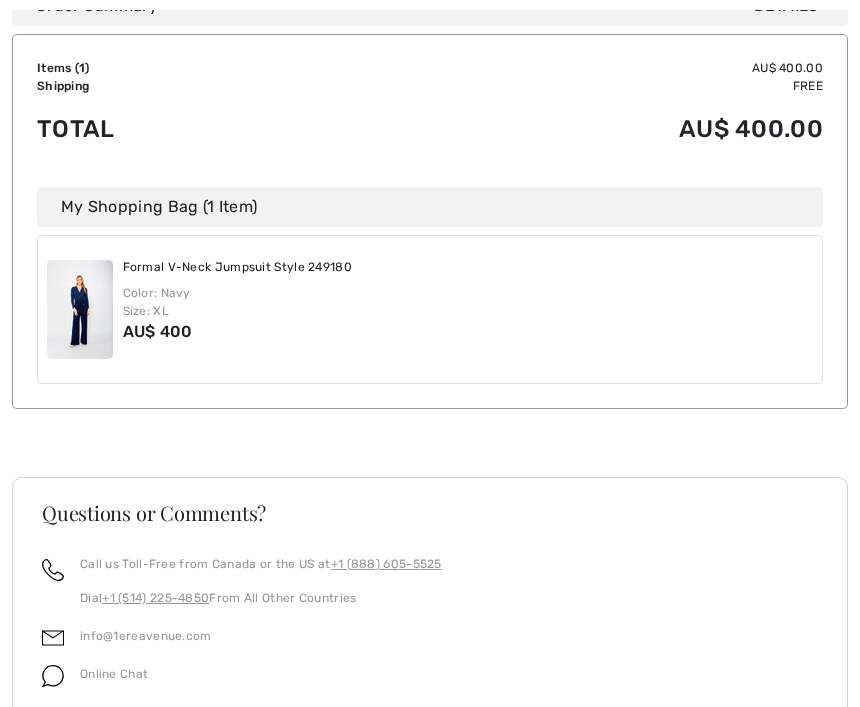 click on "Formal V-Neck Jumpsuit Style 249180
Color: Navy Size: XL
AU$ 400" at bounding box center (430, 310) 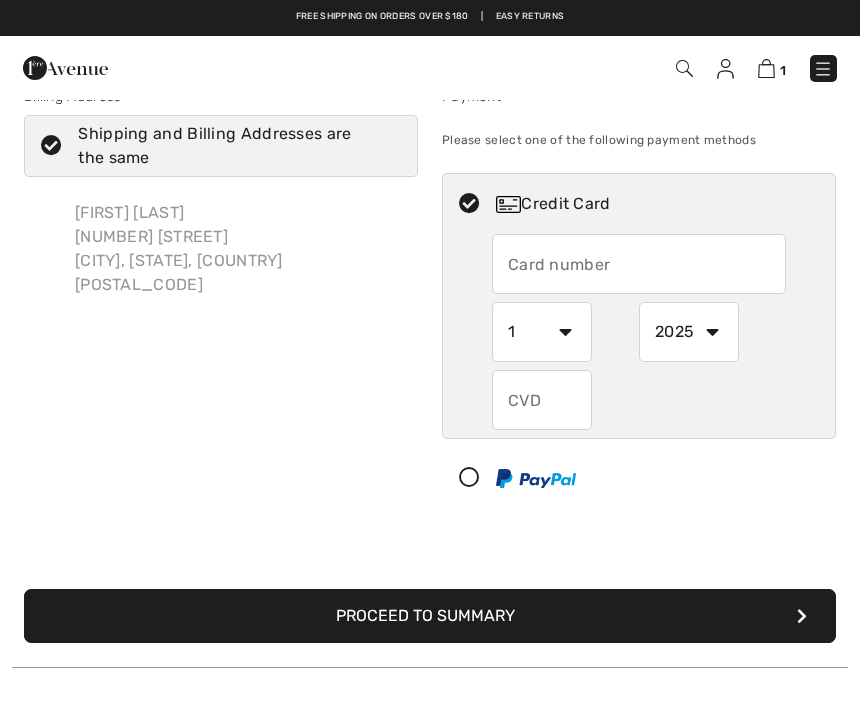 scroll, scrollTop: 0, scrollLeft: 0, axis: both 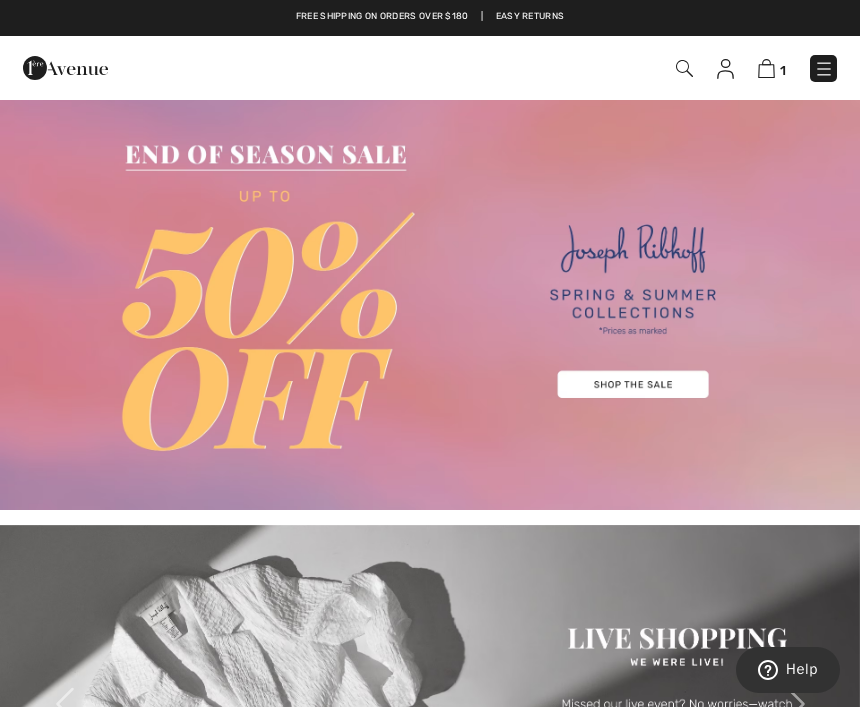 click at bounding box center (684, 68) 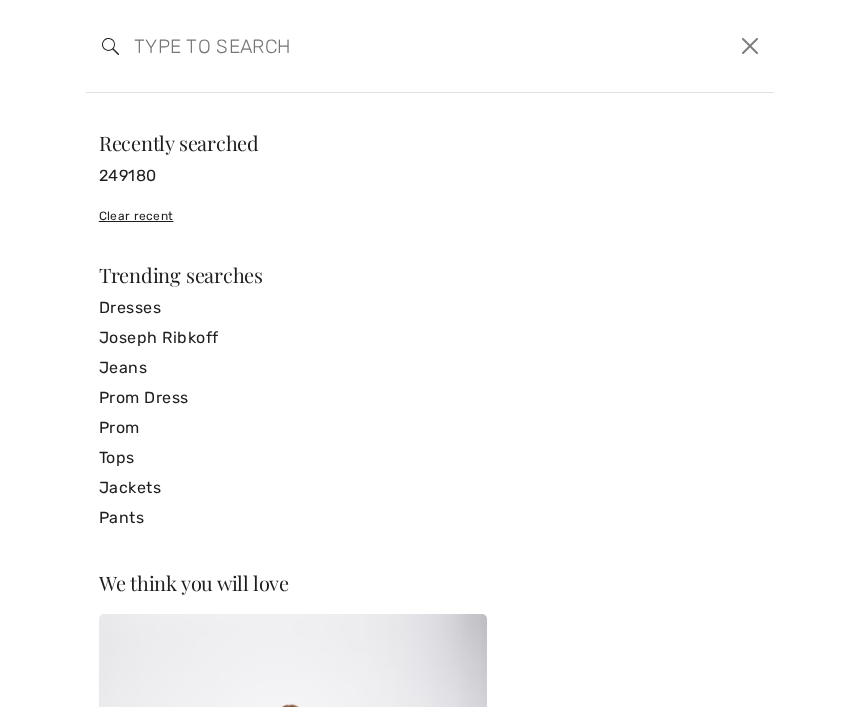 click on "249180" at bounding box center (430, 176) 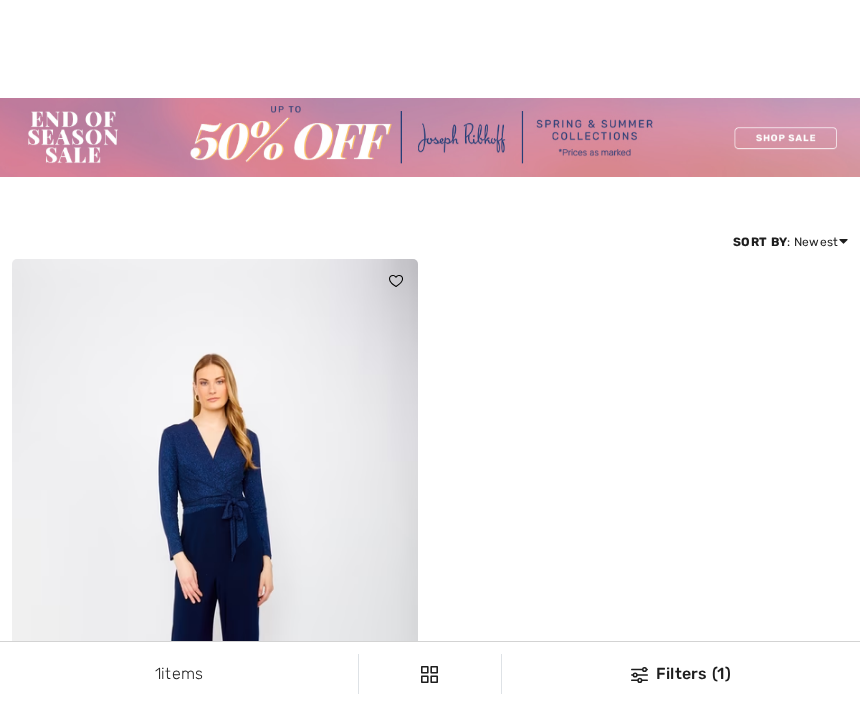 scroll, scrollTop: 323, scrollLeft: 0, axis: vertical 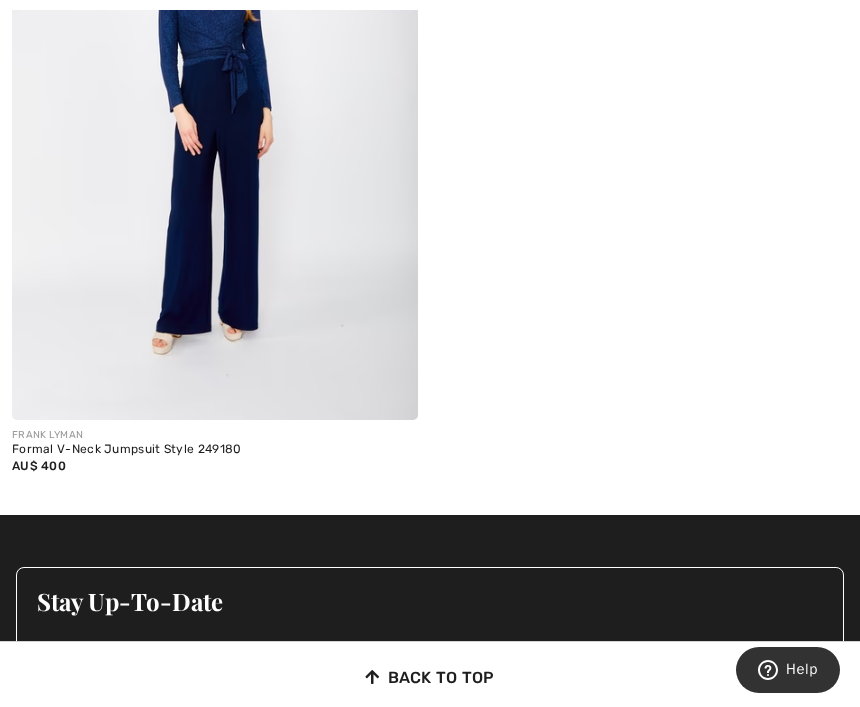 click at bounding box center [215, 115] 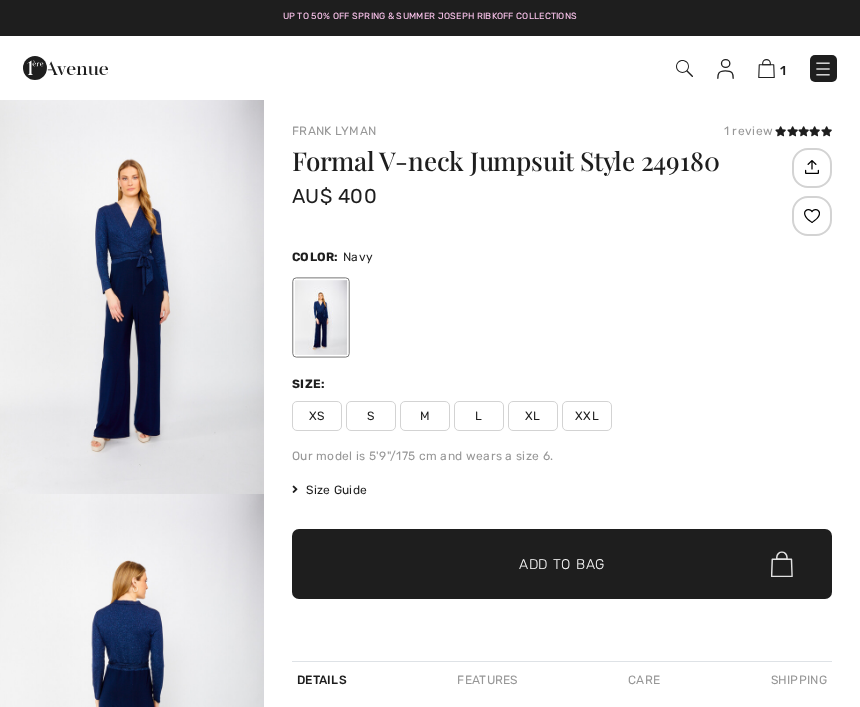 scroll, scrollTop: 0, scrollLeft: 0, axis: both 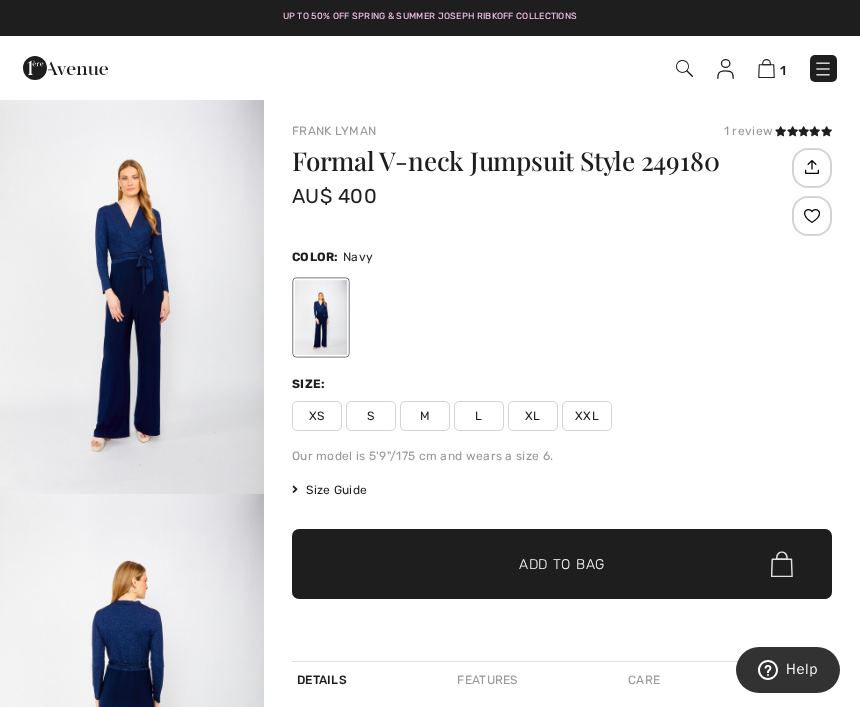 click on "XL" at bounding box center (533, 416) 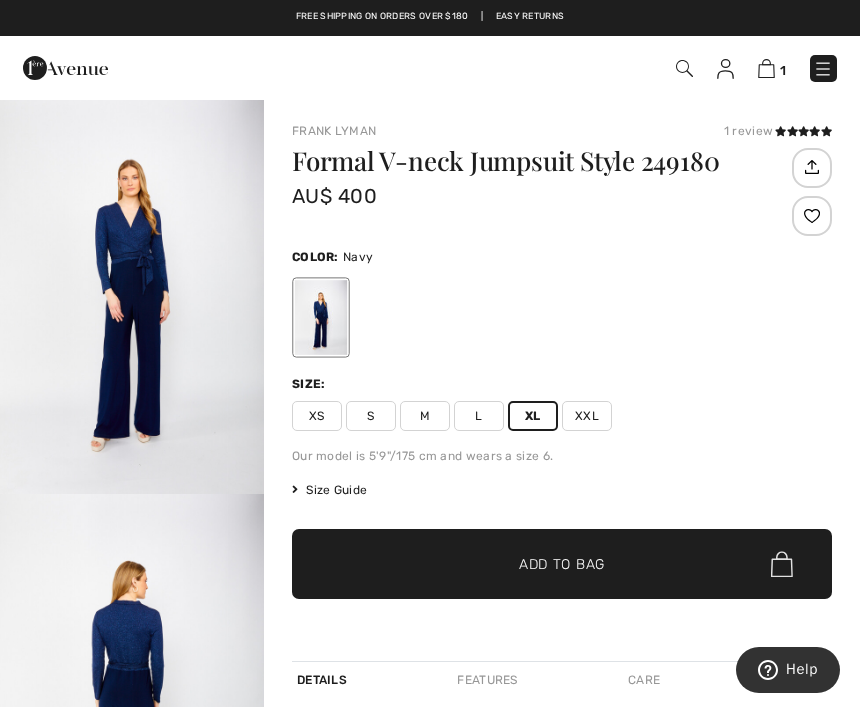 click at bounding box center [766, 68] 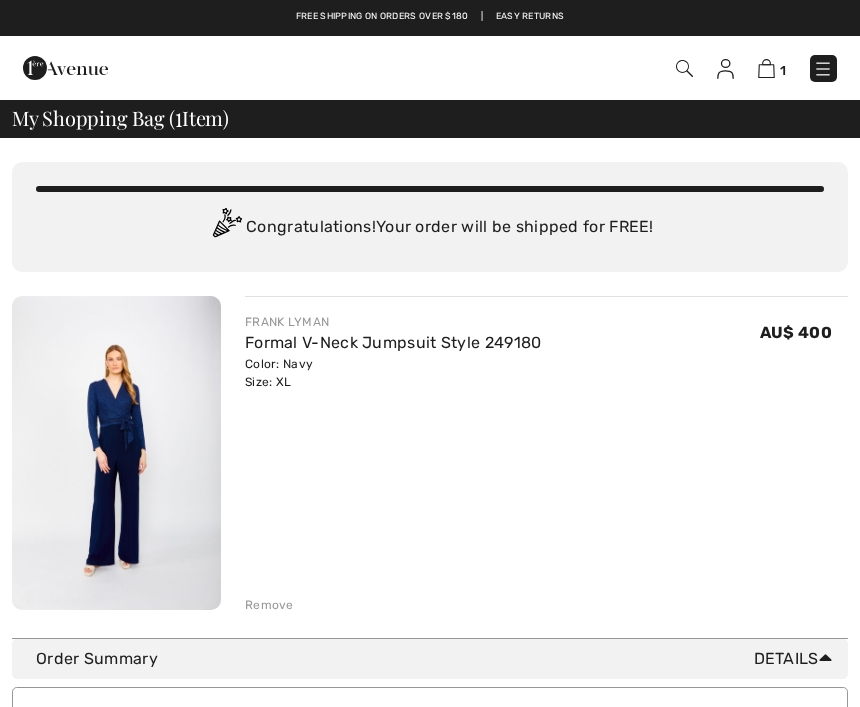 scroll, scrollTop: 0, scrollLeft: 0, axis: both 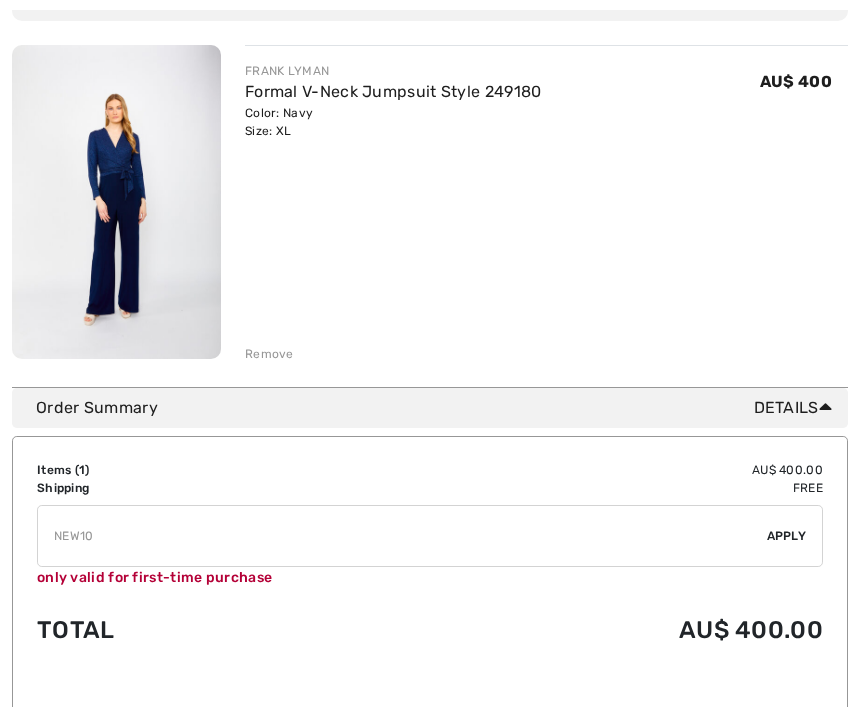 click at bounding box center (402, 536) 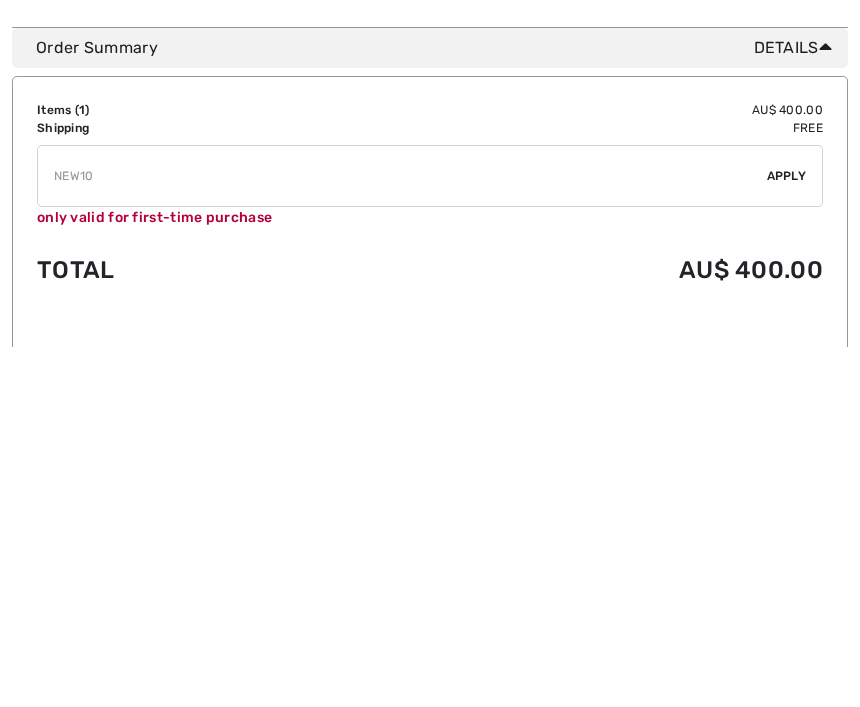 click on "✔
Apply
Remove" at bounding box center (430, 537) 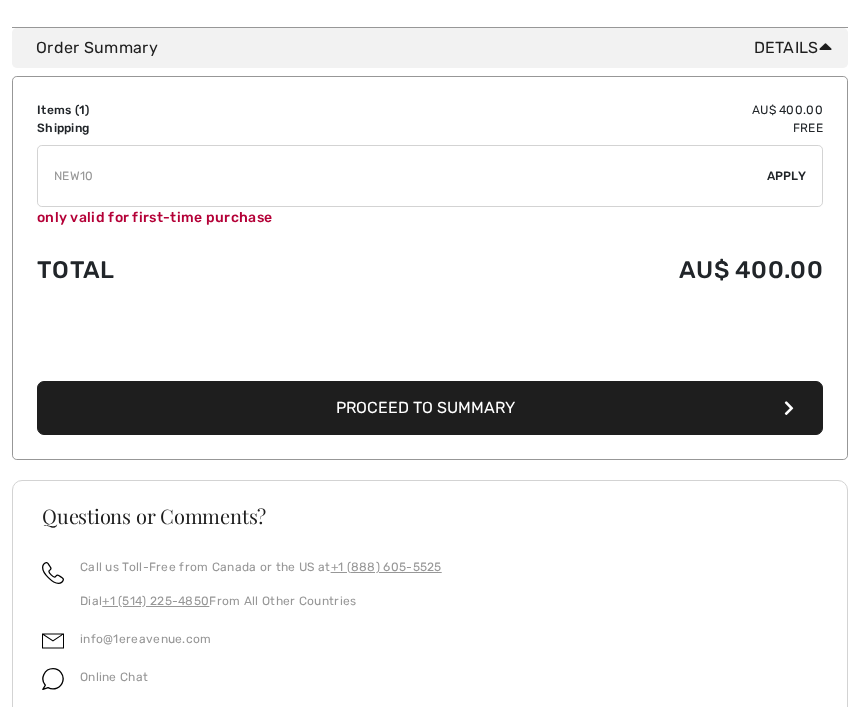 click on "Apply" at bounding box center (787, 176) 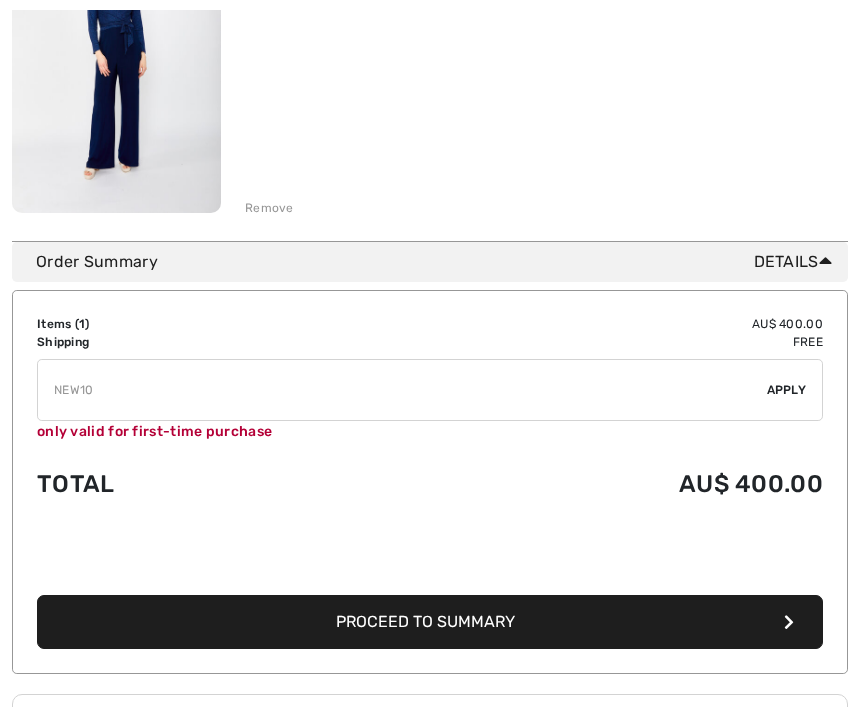 scroll, scrollTop: 397, scrollLeft: 0, axis: vertical 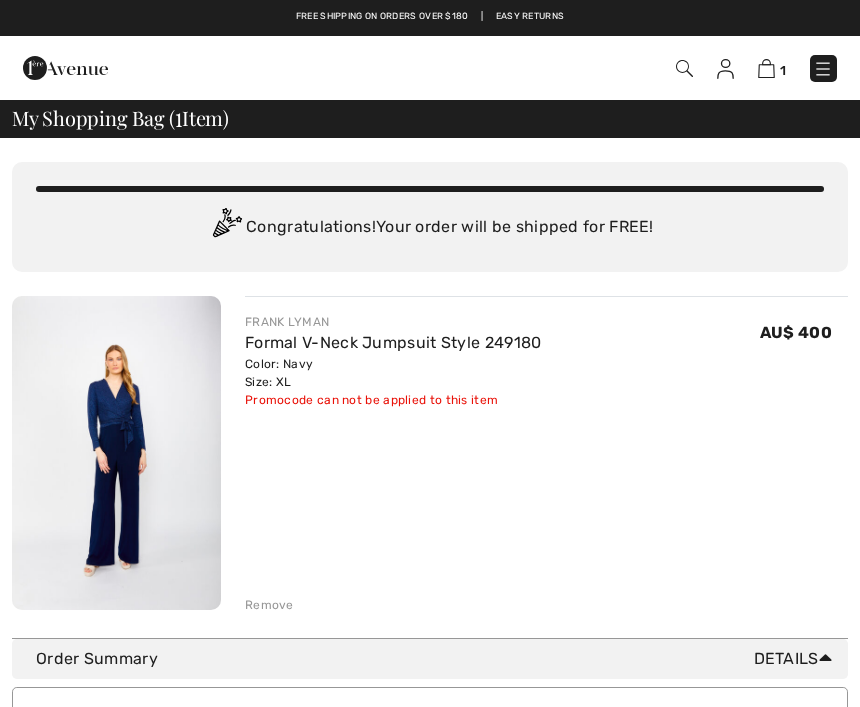 click at bounding box center [766, 68] 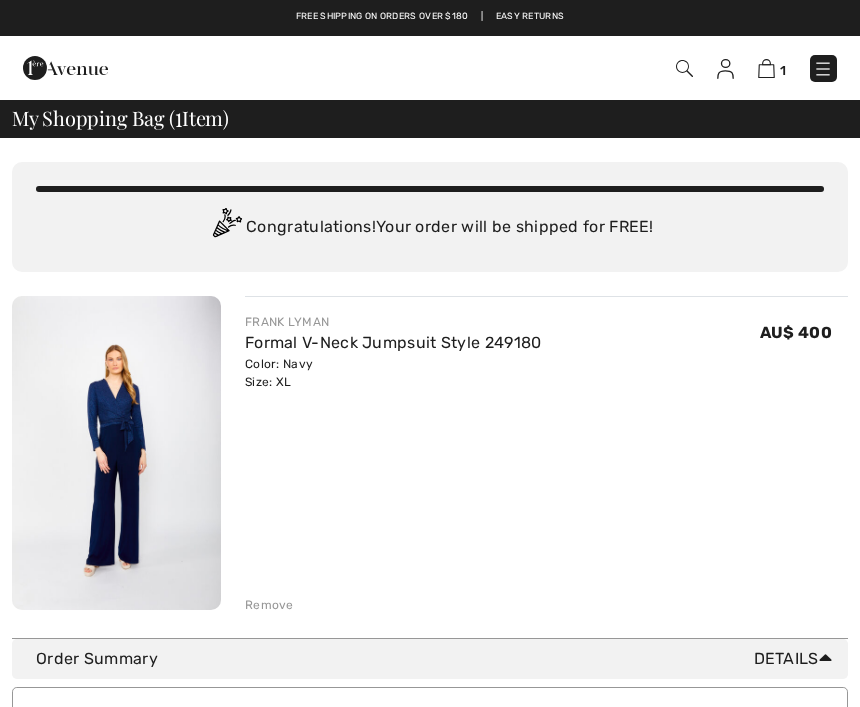 scroll, scrollTop: 0, scrollLeft: 0, axis: both 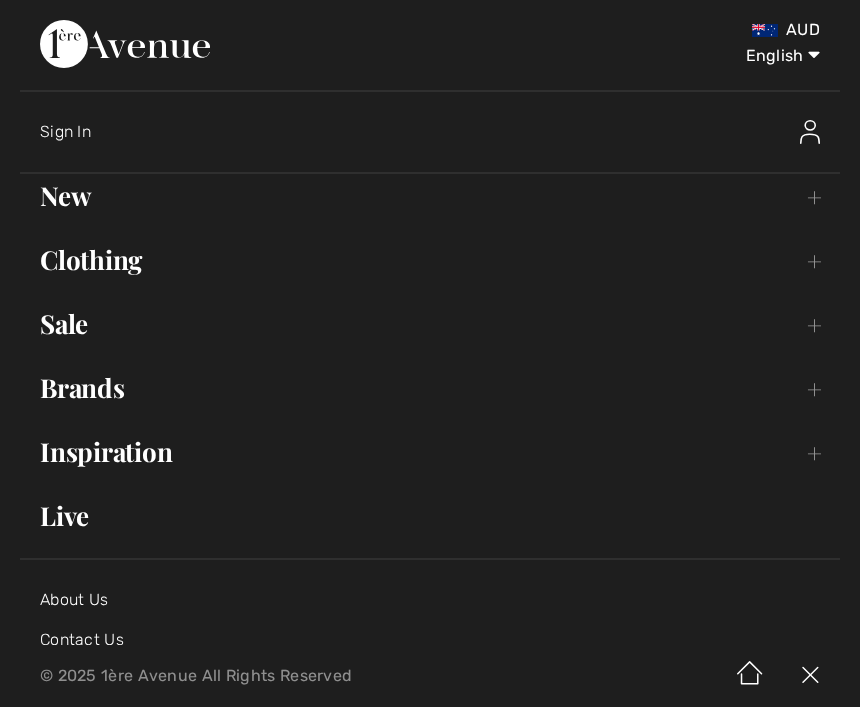 click at bounding box center [810, 676] 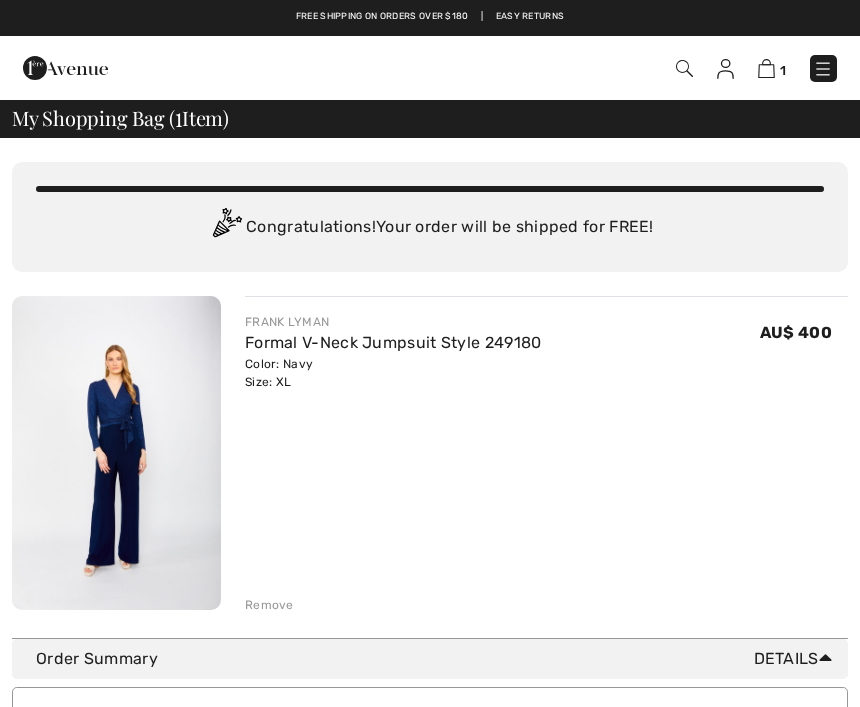 click at bounding box center [766, 68] 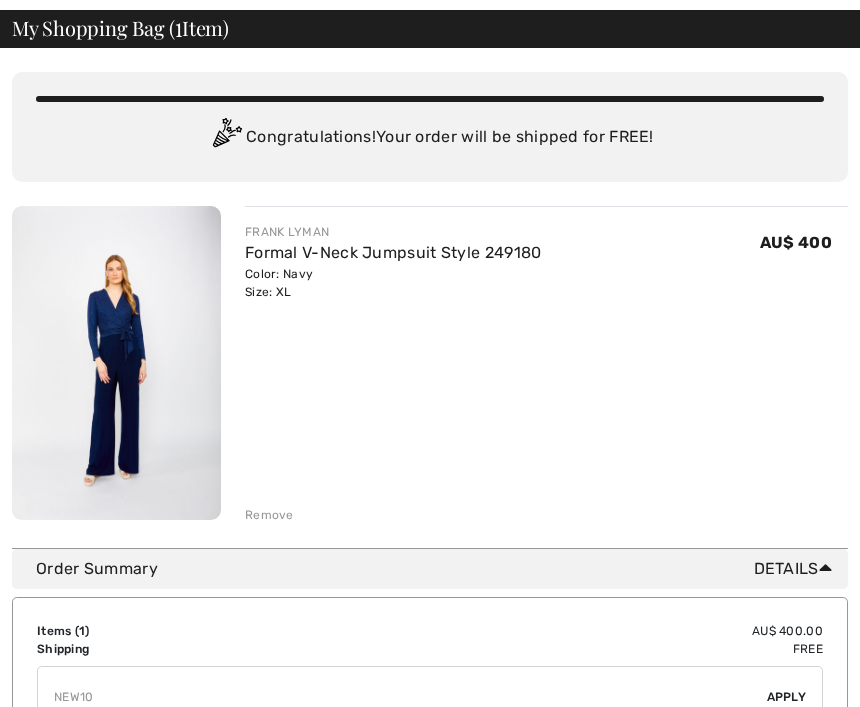 scroll, scrollTop: 90, scrollLeft: 0, axis: vertical 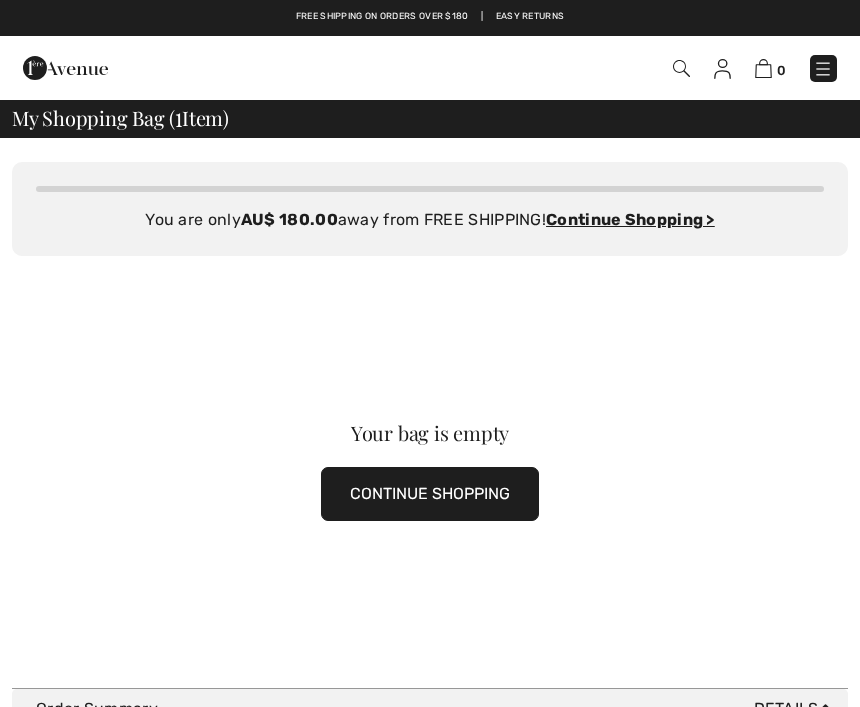 click at bounding box center [823, 69] 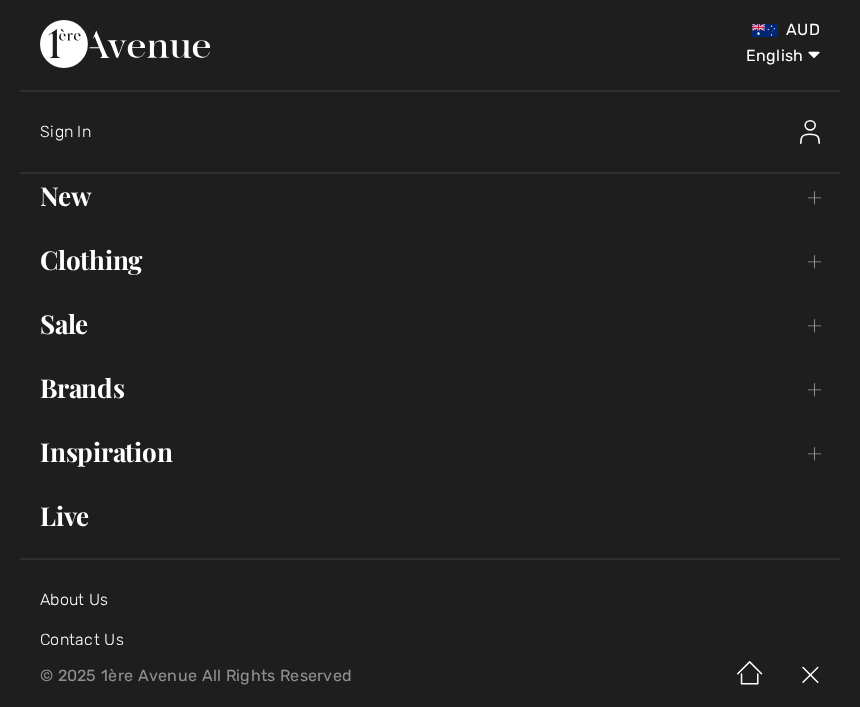 click at bounding box center [810, 676] 